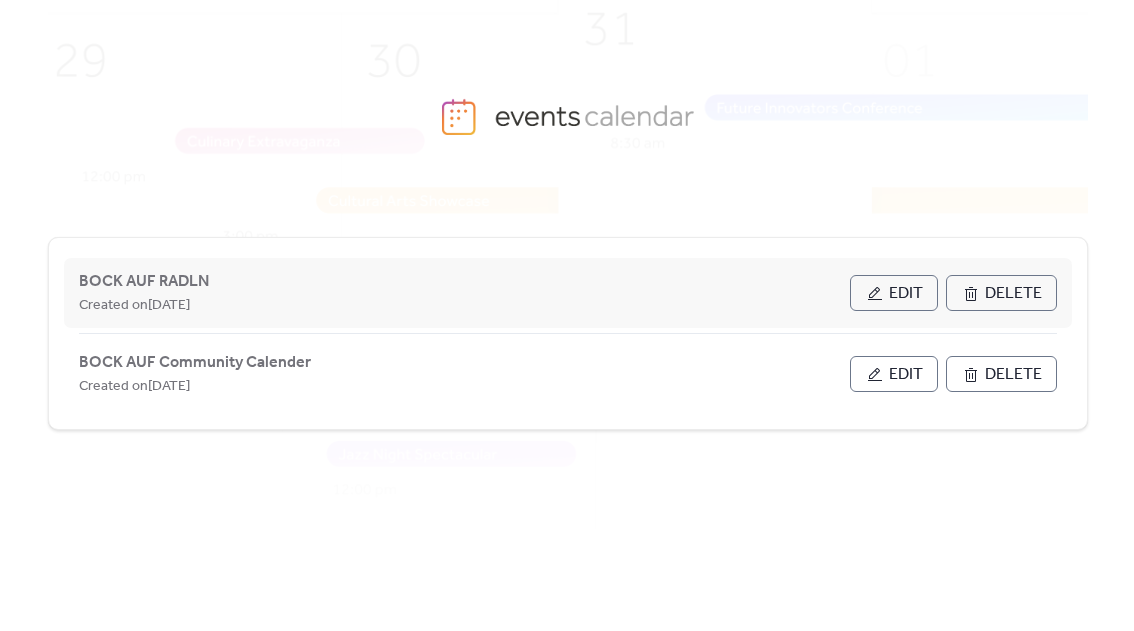 scroll, scrollTop: 0, scrollLeft: 0, axis: both 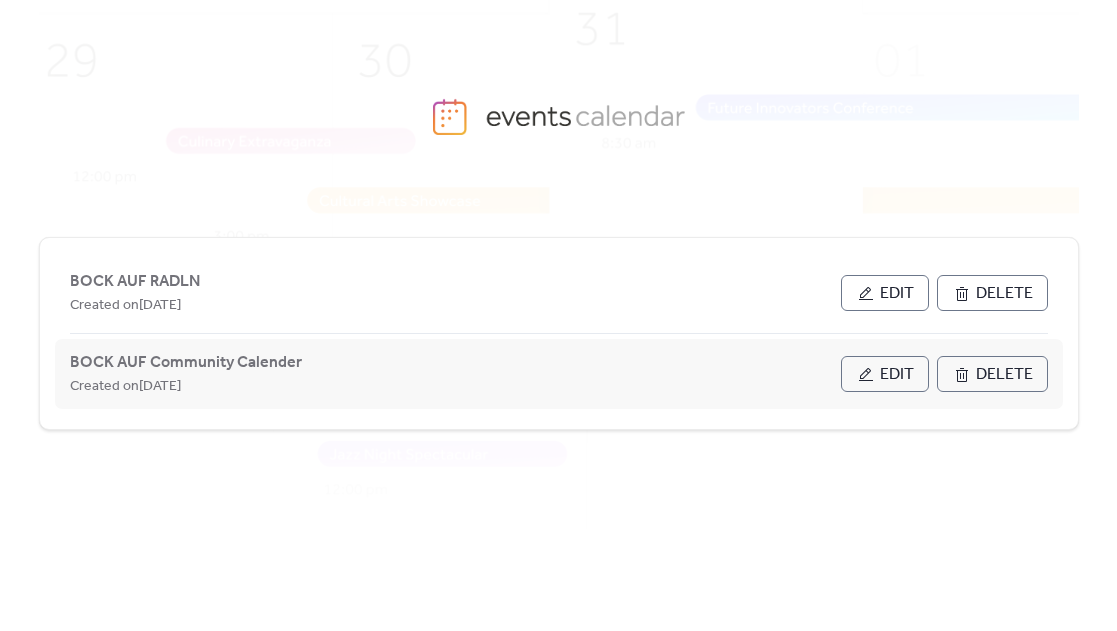 click on "Edit" at bounding box center [885, 374] 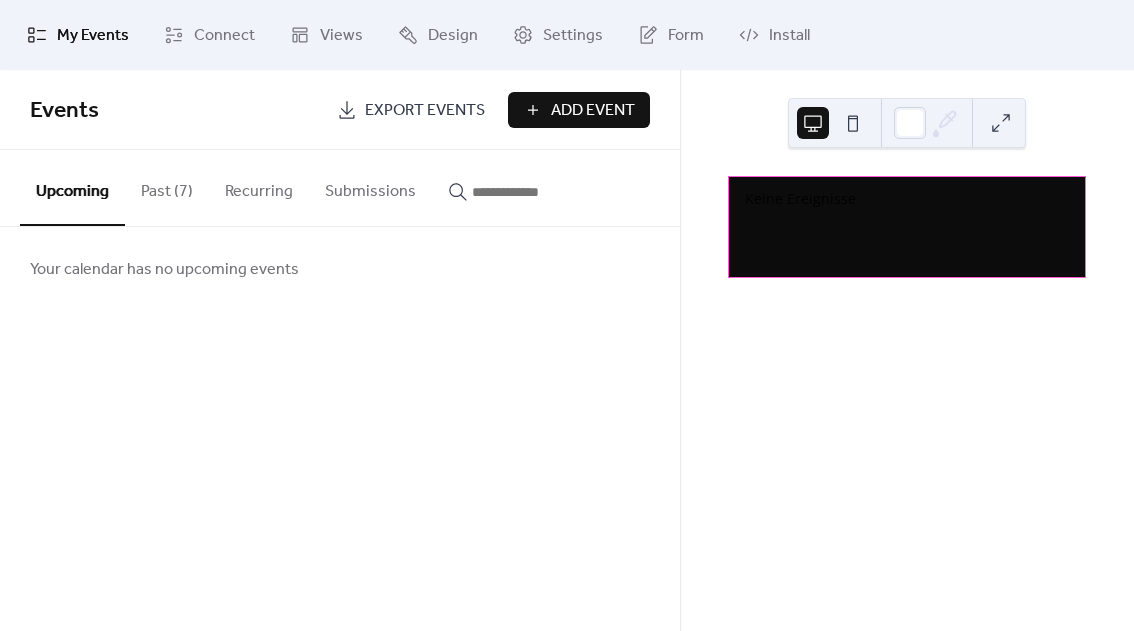 click on "Past  (7)" at bounding box center (167, 187) 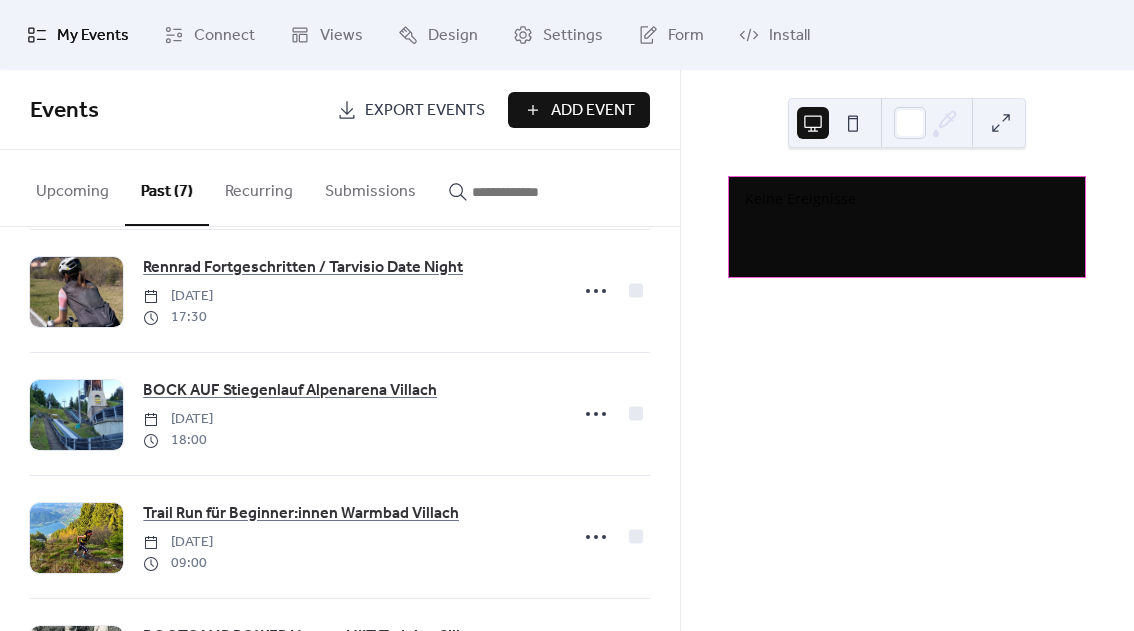 scroll, scrollTop: 400, scrollLeft: 0, axis: vertical 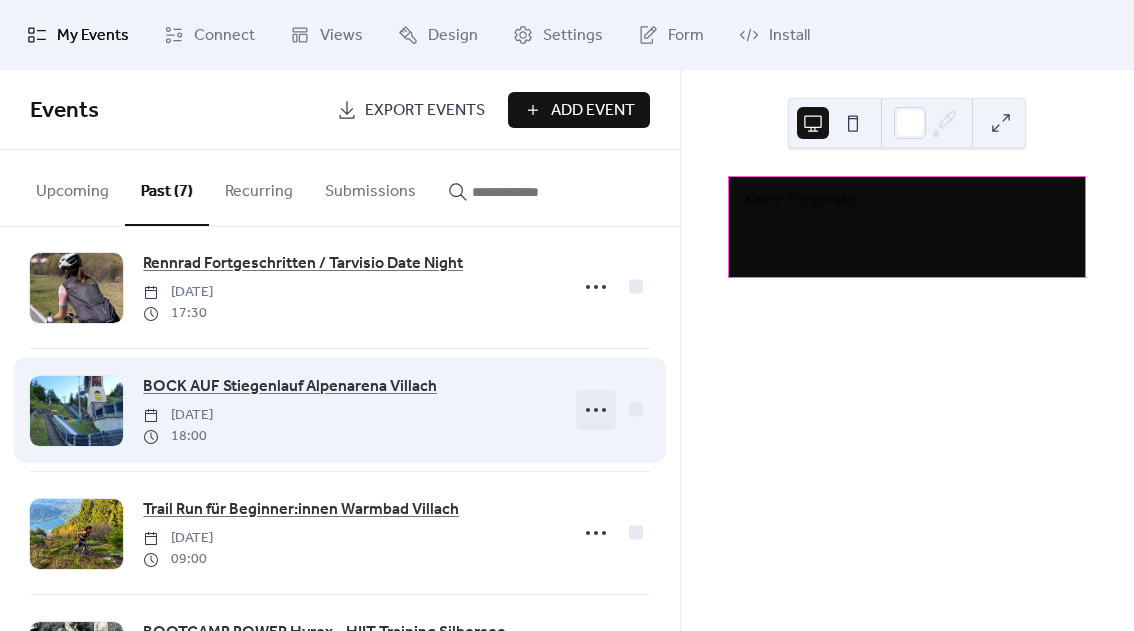 click 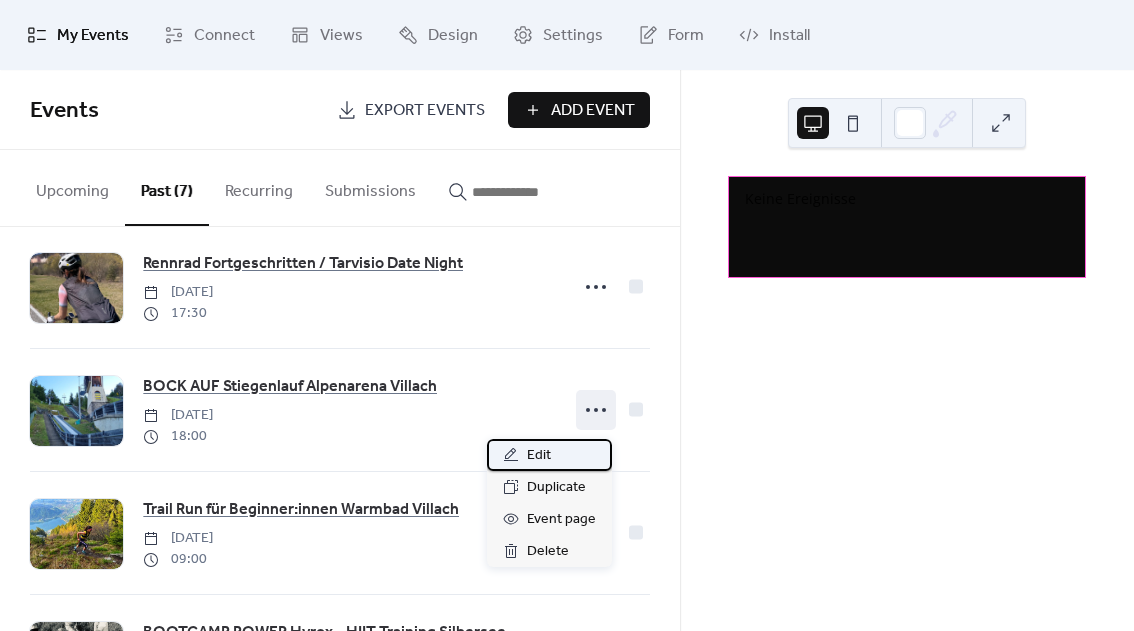 click on "Edit" at bounding box center (549, 455) 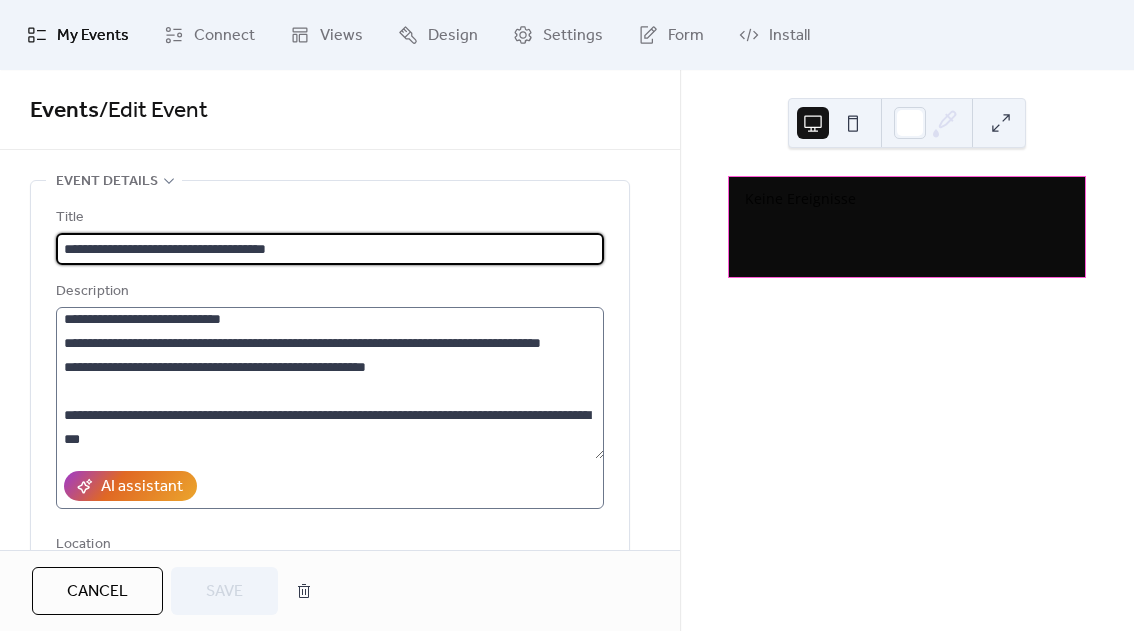 scroll, scrollTop: 192, scrollLeft: 0, axis: vertical 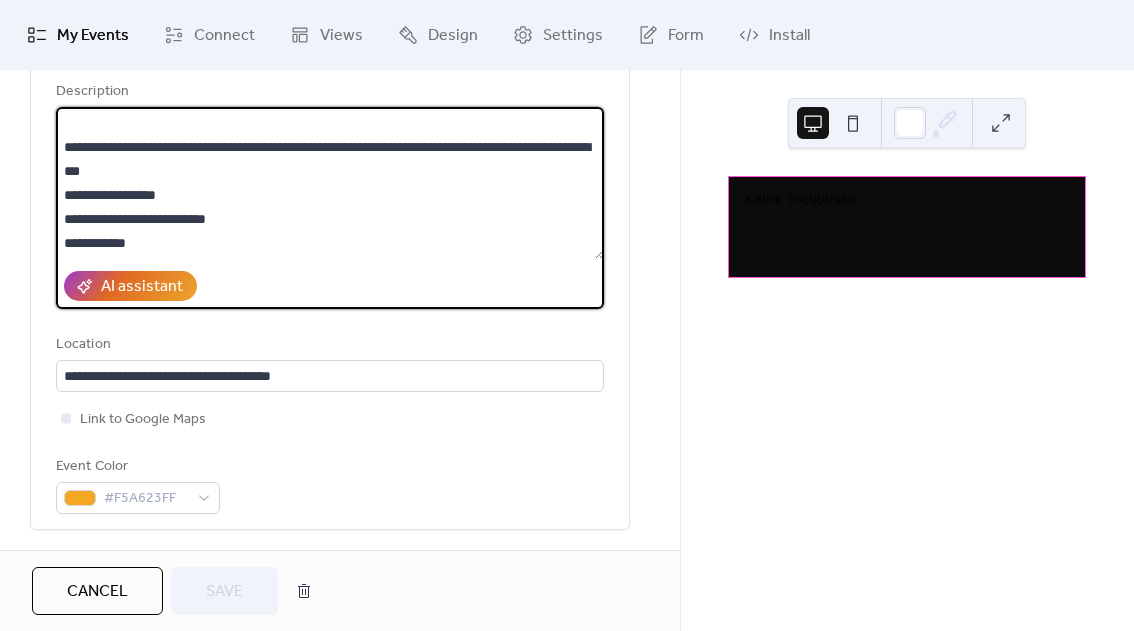 drag, startPoint x: 127, startPoint y: 190, endPoint x: 195, endPoint y: 189, distance: 68.007355 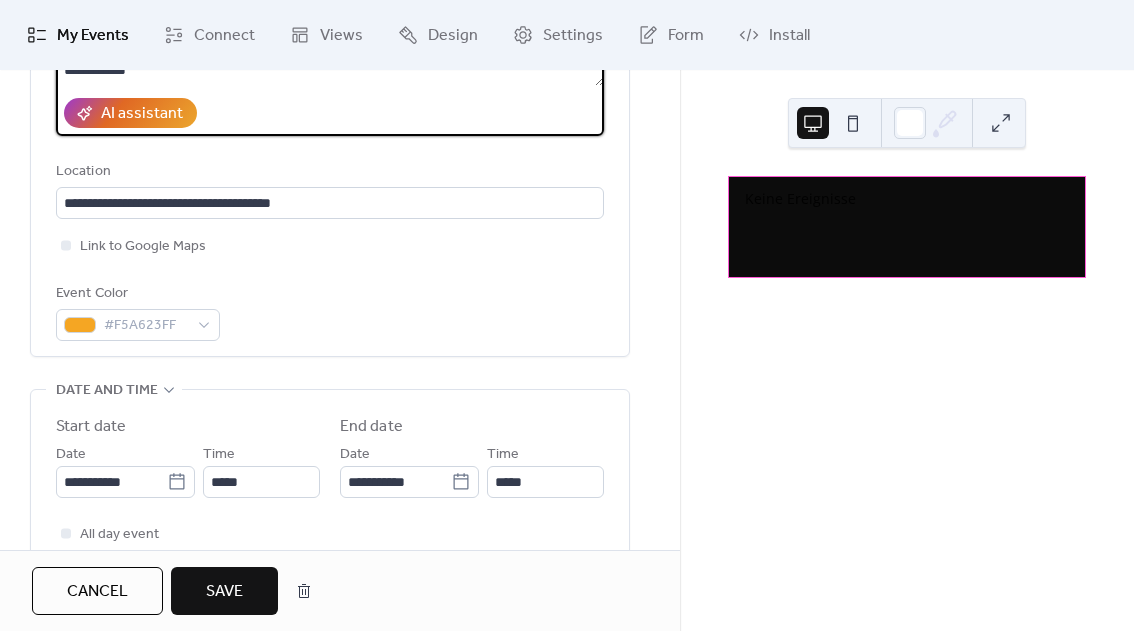 scroll, scrollTop: 400, scrollLeft: 0, axis: vertical 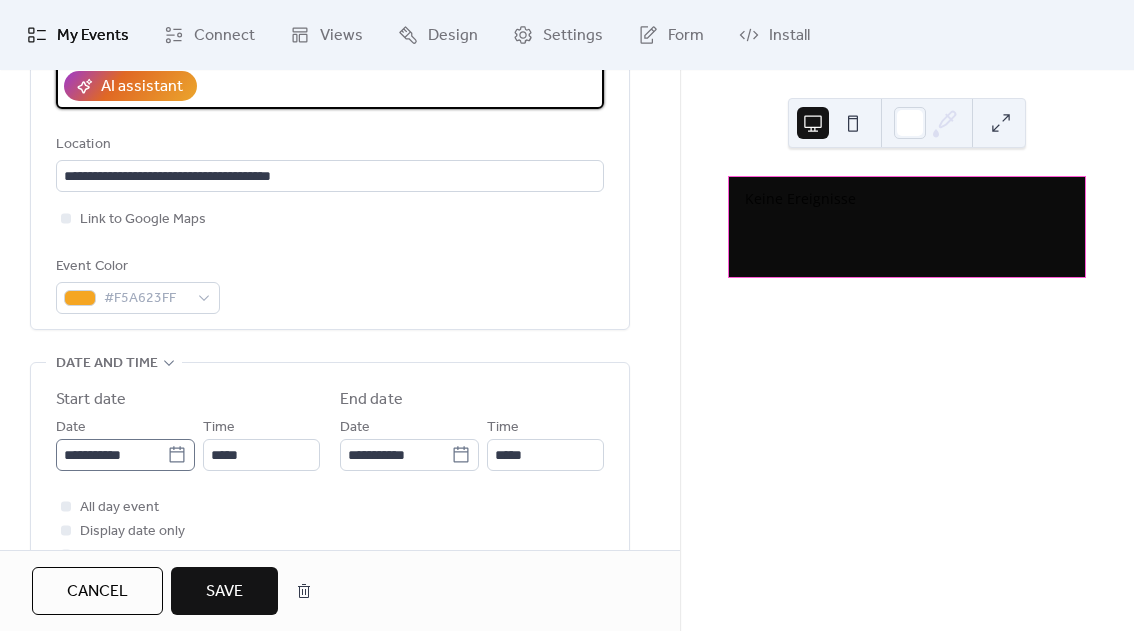 type on "**********" 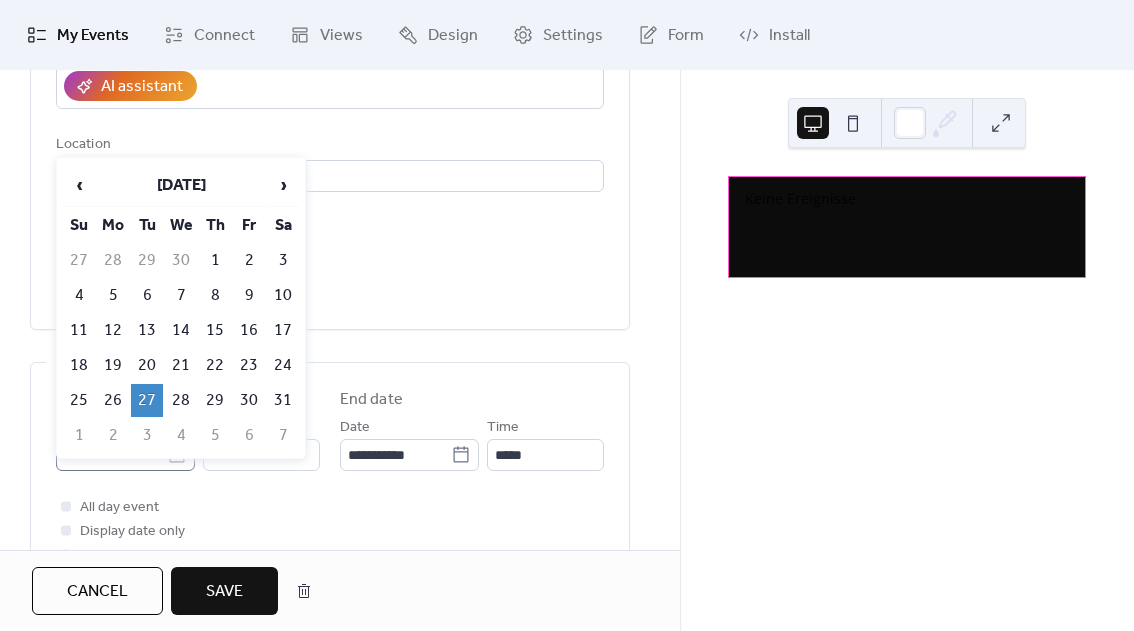 click 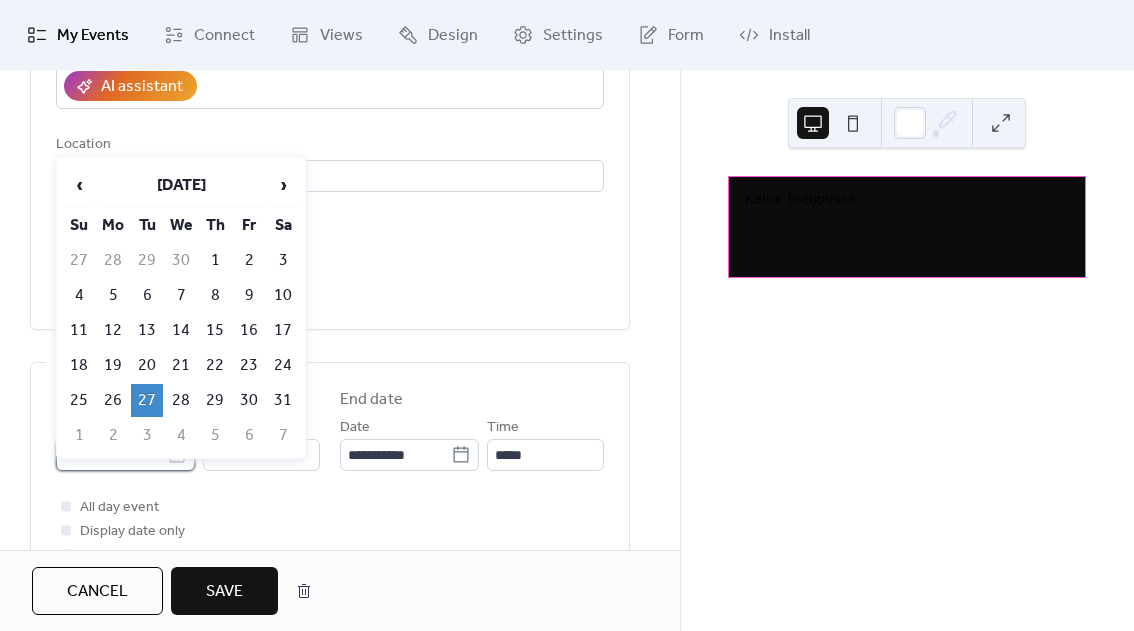 click on "**********" at bounding box center (111, 455) 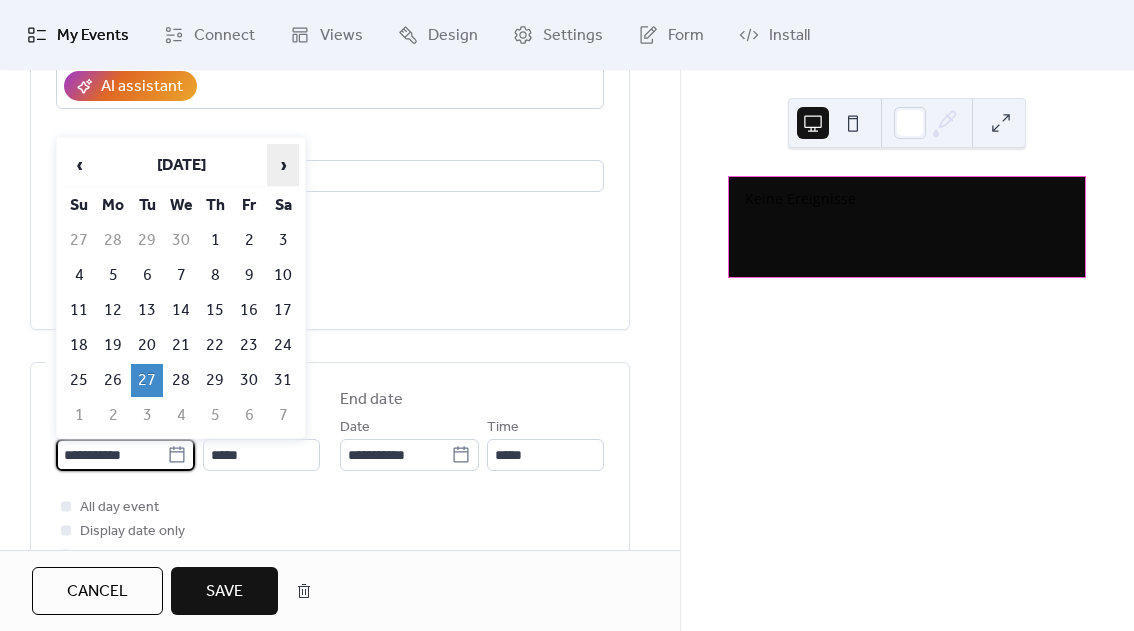 click on "›" at bounding box center (283, 165) 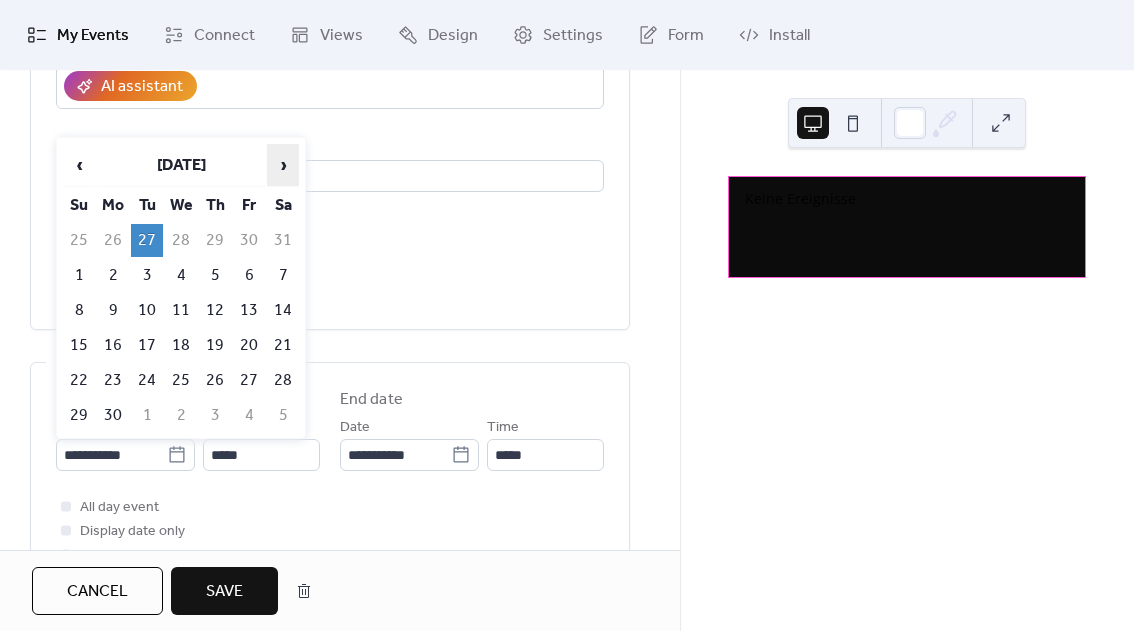 click on "›" at bounding box center (283, 165) 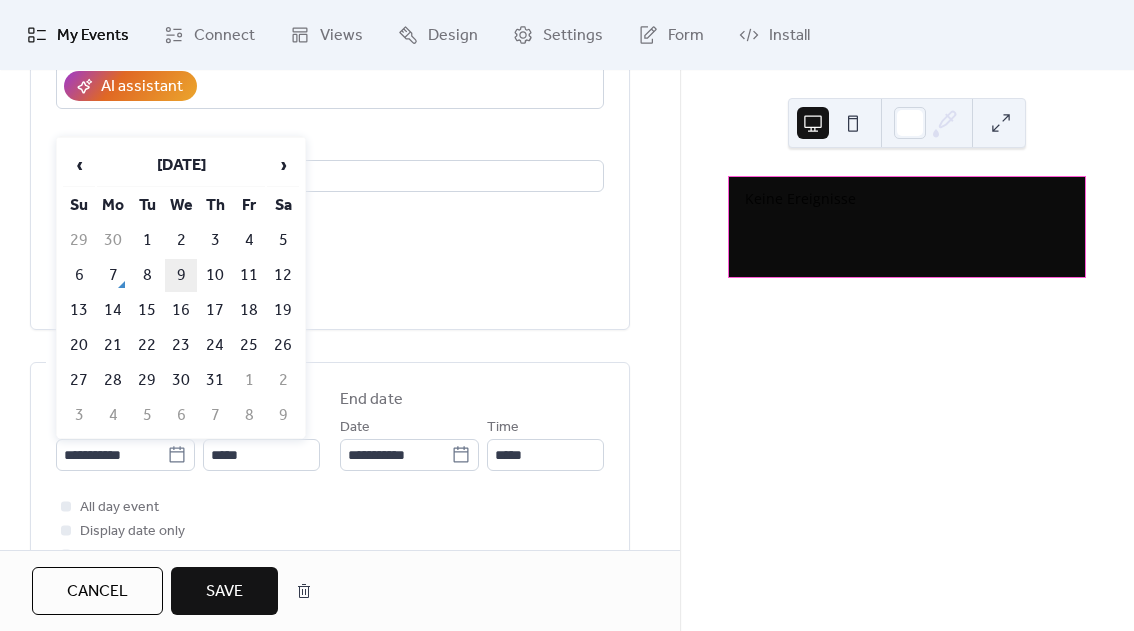 click on "9" at bounding box center (181, 275) 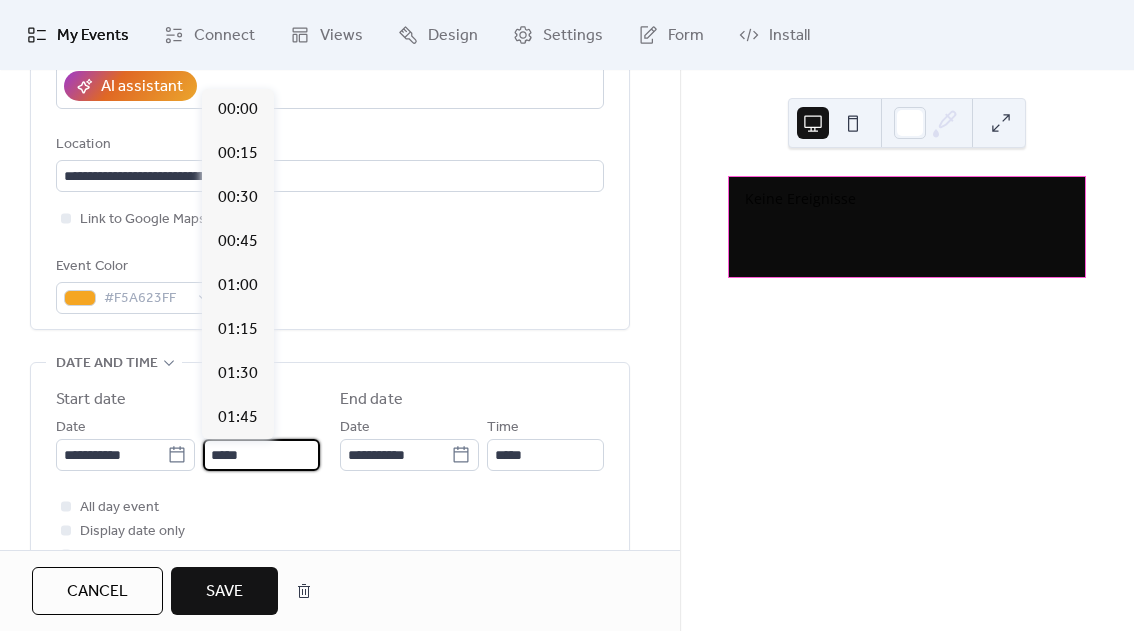 click on "*****" at bounding box center (261, 455) 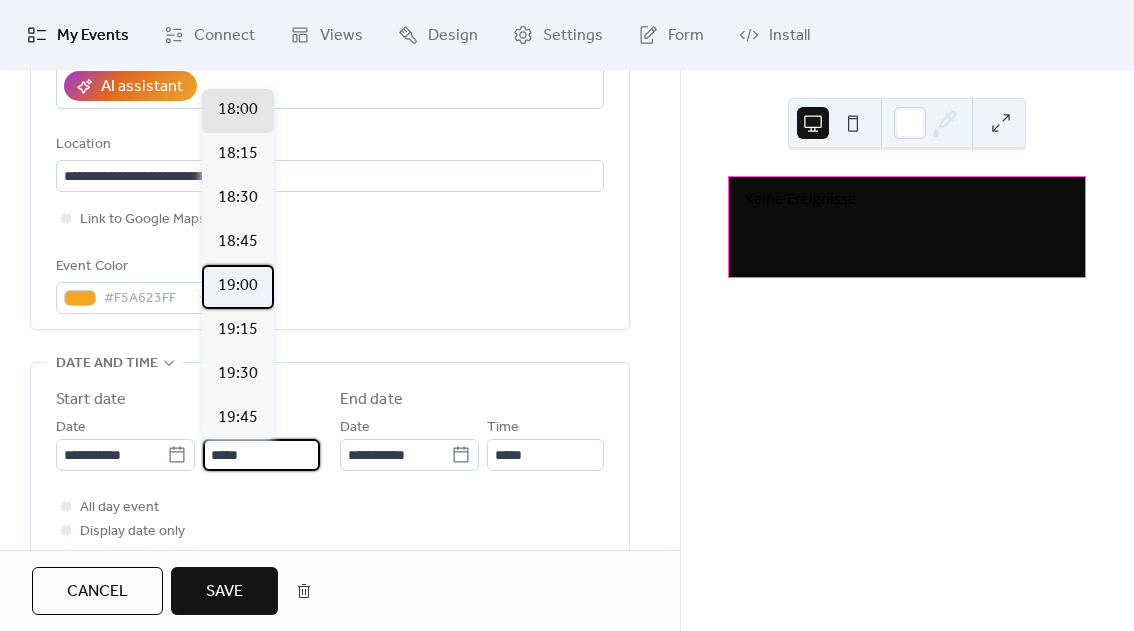 click on "19:00" at bounding box center [238, 286] 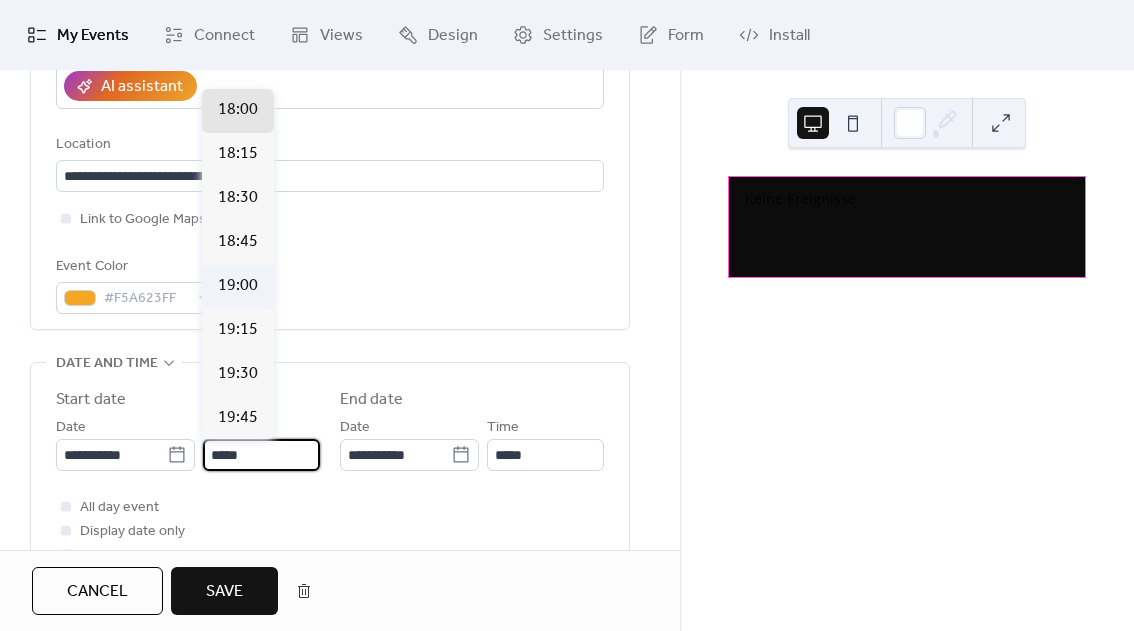 type on "*****" 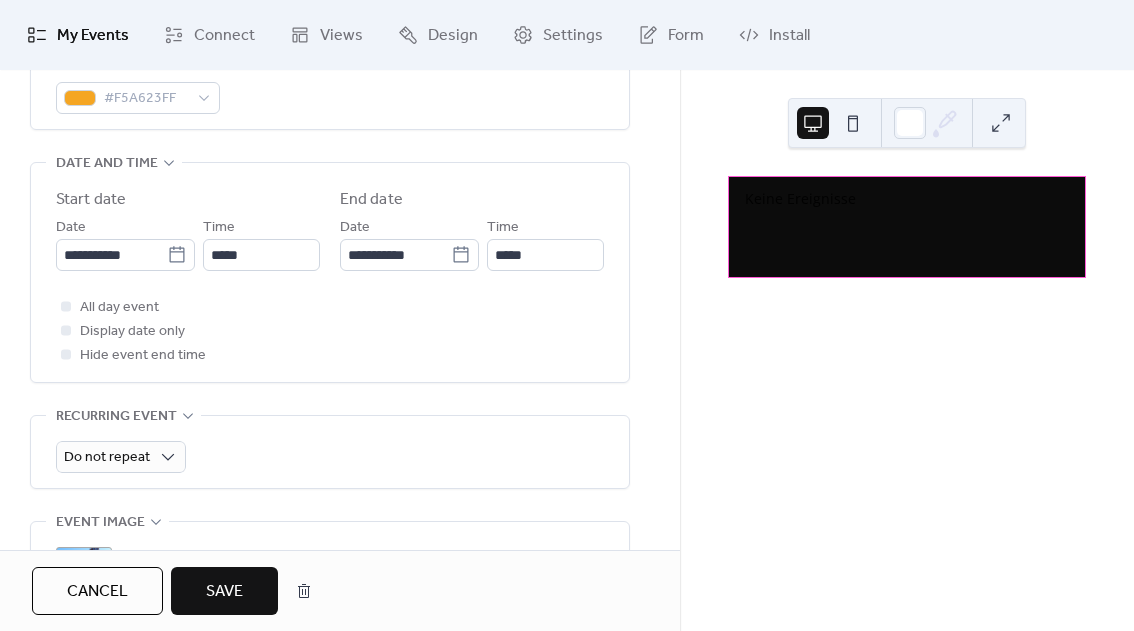 scroll, scrollTop: 800, scrollLeft: 0, axis: vertical 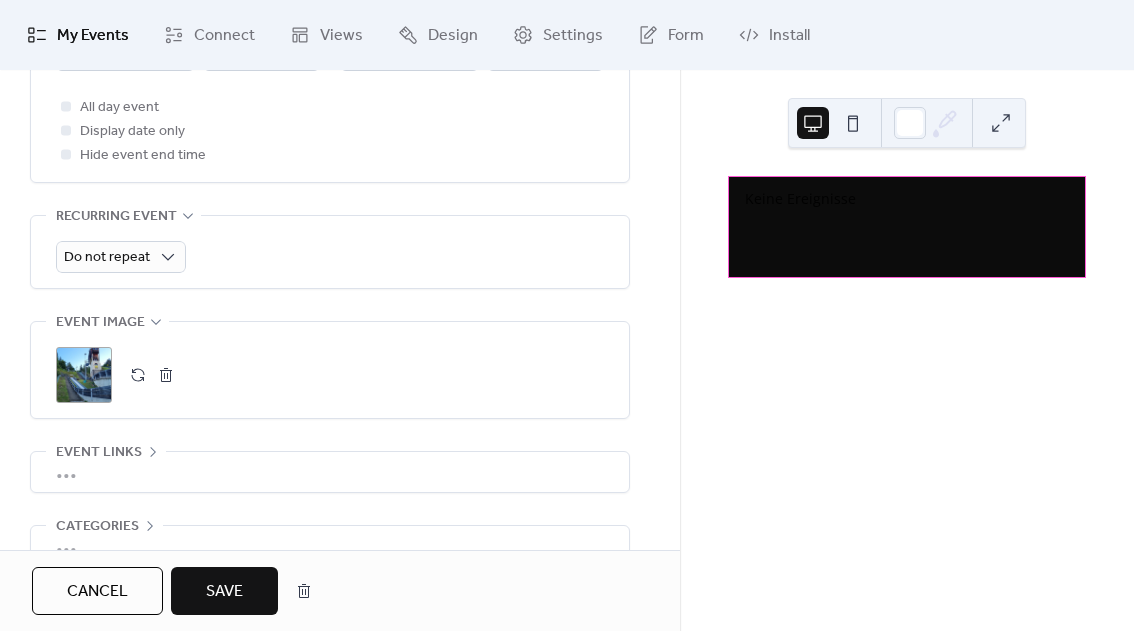 click on "Save" at bounding box center (224, 592) 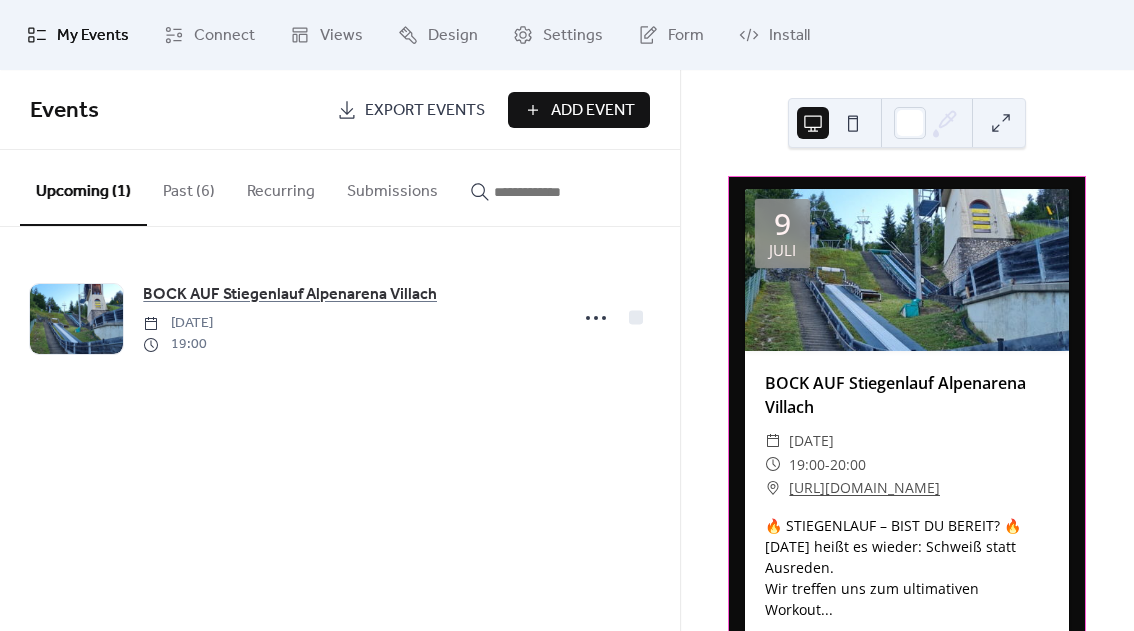 click on "Past  (6)" at bounding box center (189, 187) 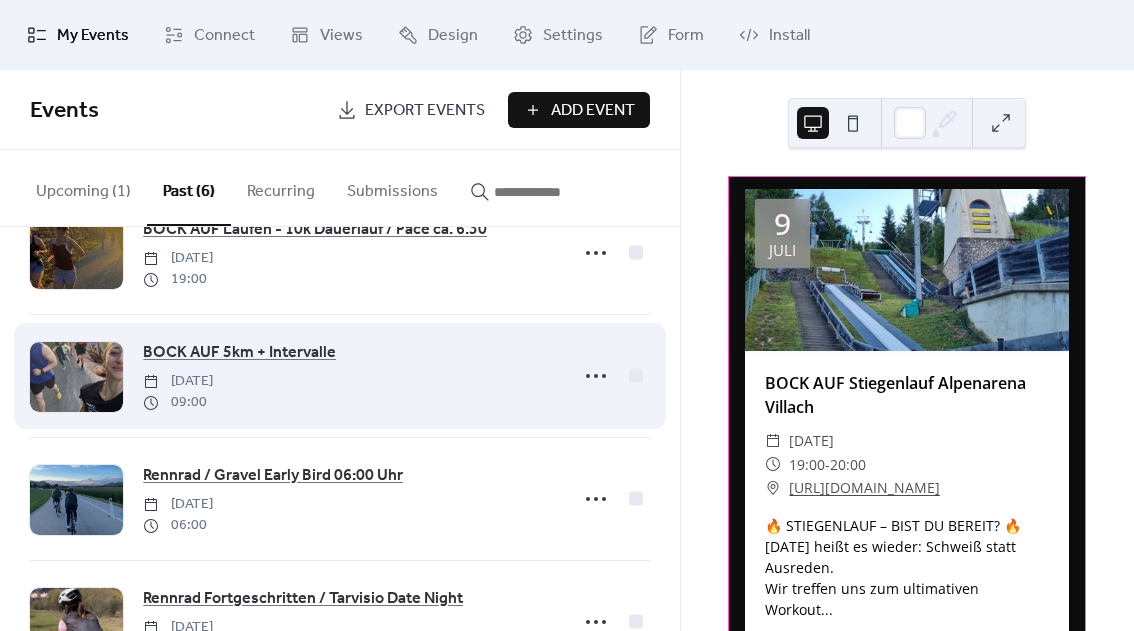 scroll, scrollTop: 100, scrollLeft: 0, axis: vertical 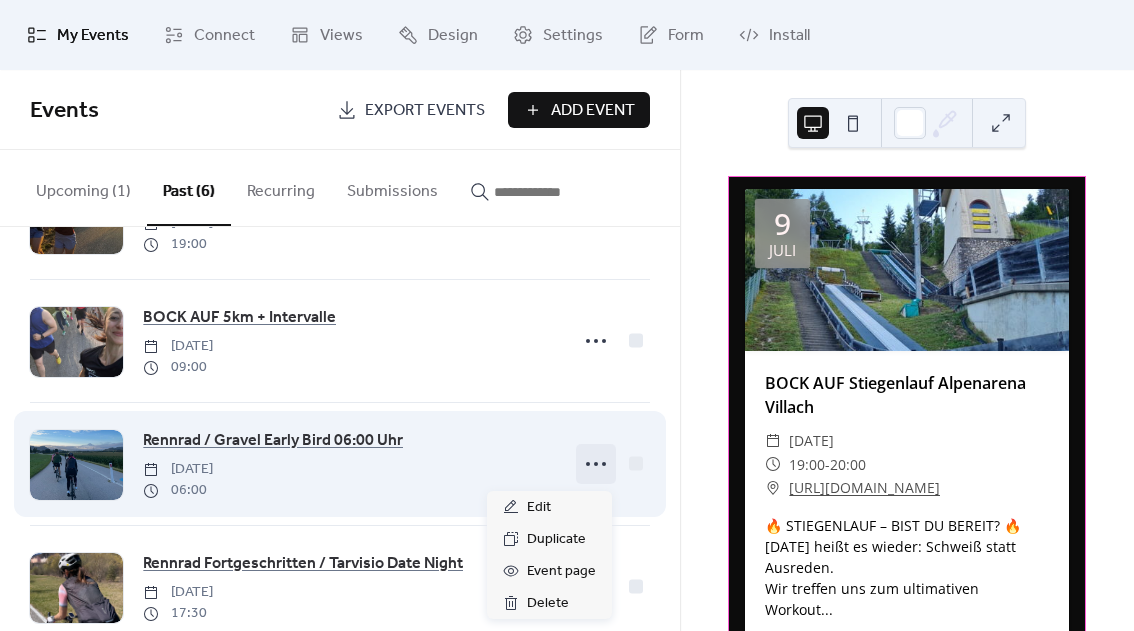 click 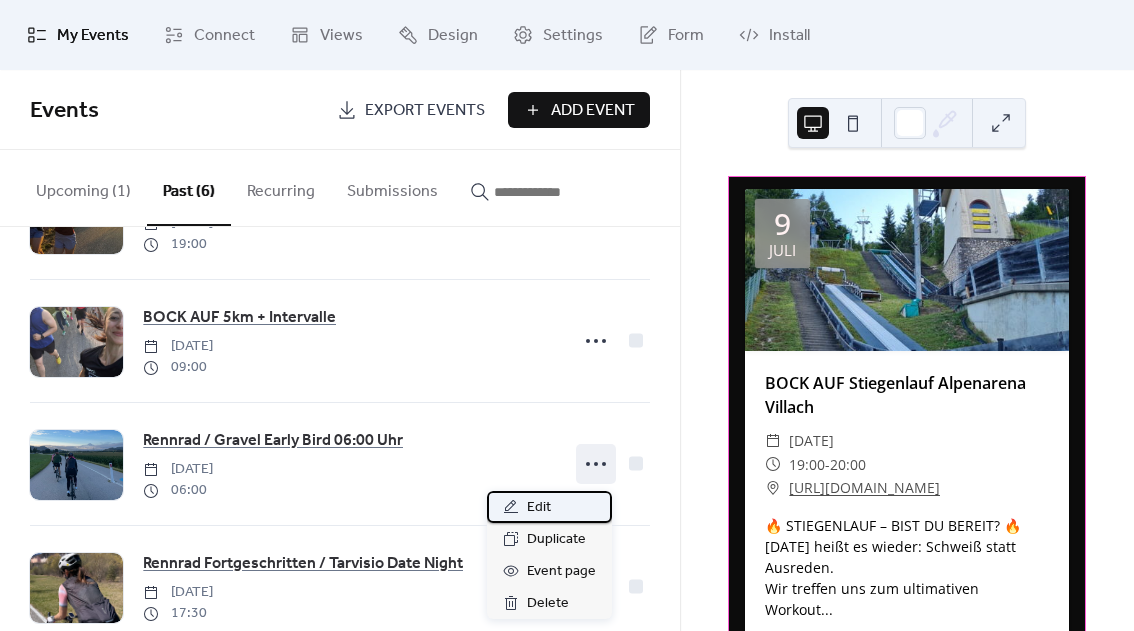 click on "Edit" at bounding box center [549, 507] 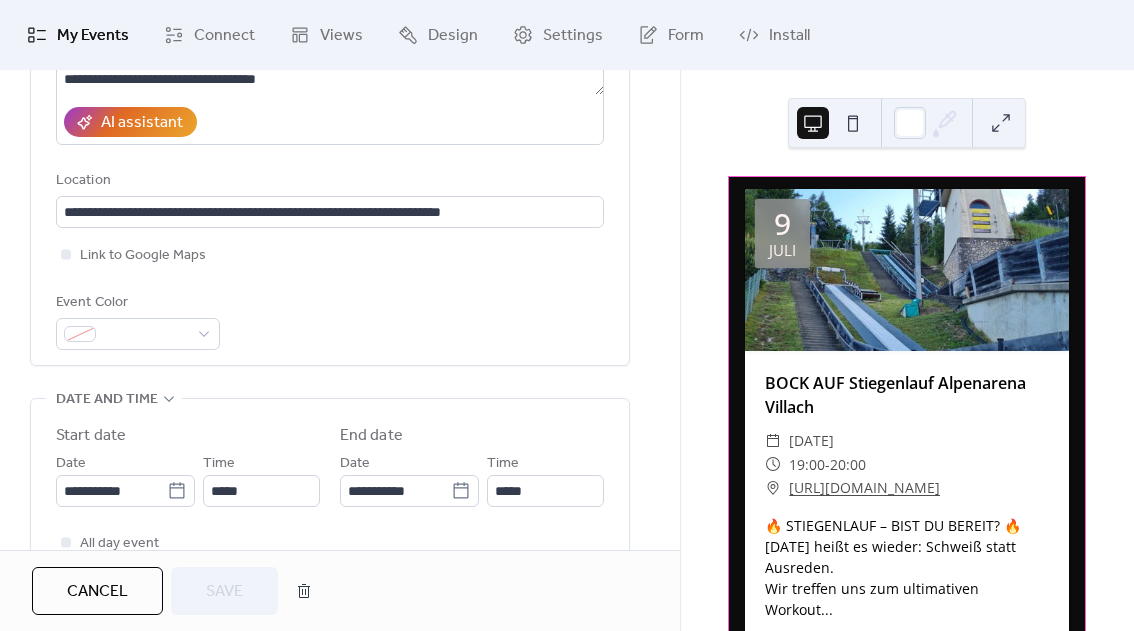 scroll, scrollTop: 400, scrollLeft: 0, axis: vertical 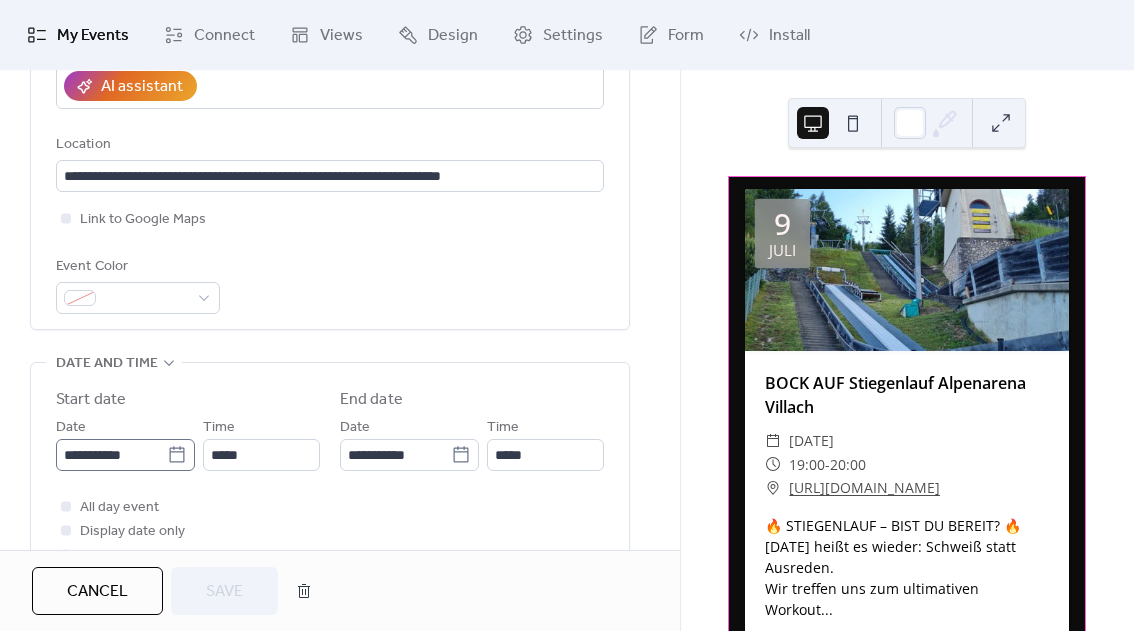 click 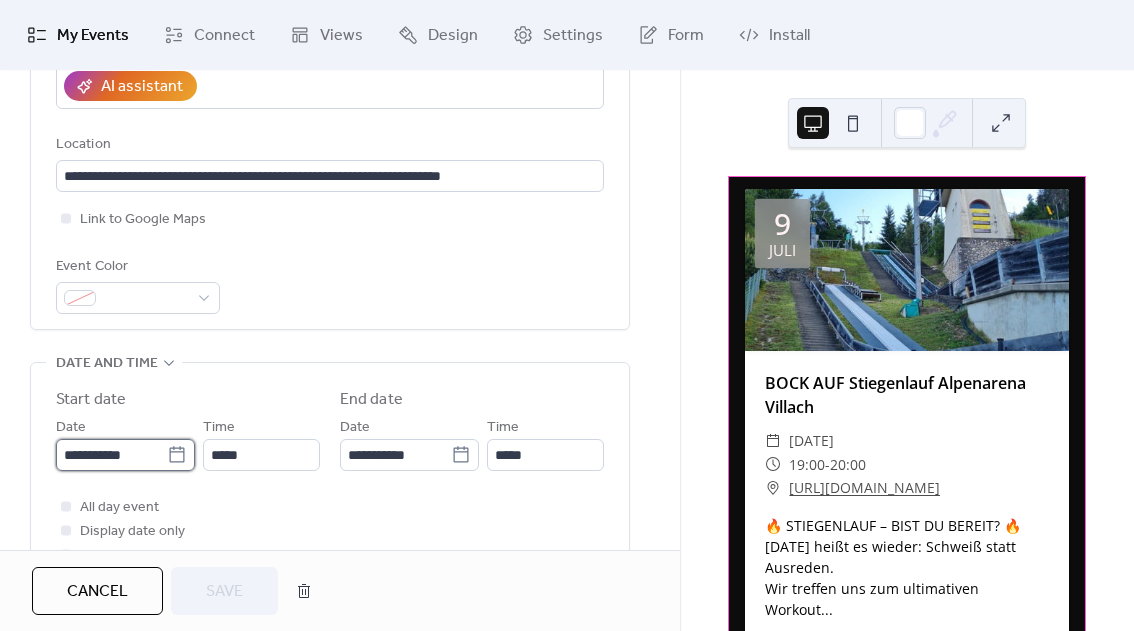 click on "**********" at bounding box center [111, 455] 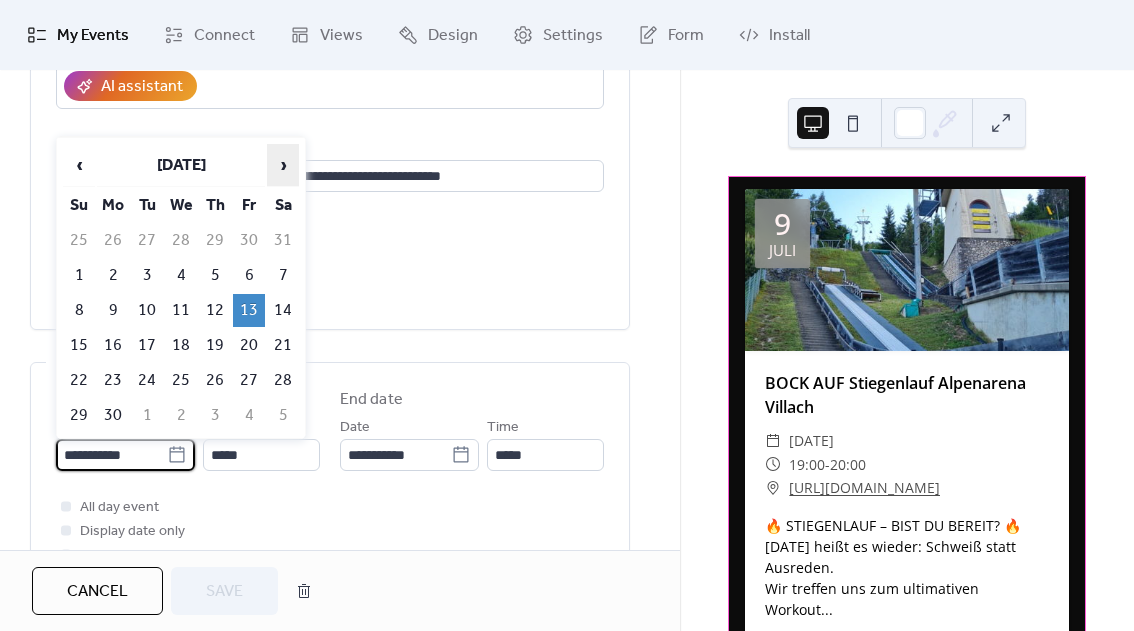 click on "›" at bounding box center [283, 165] 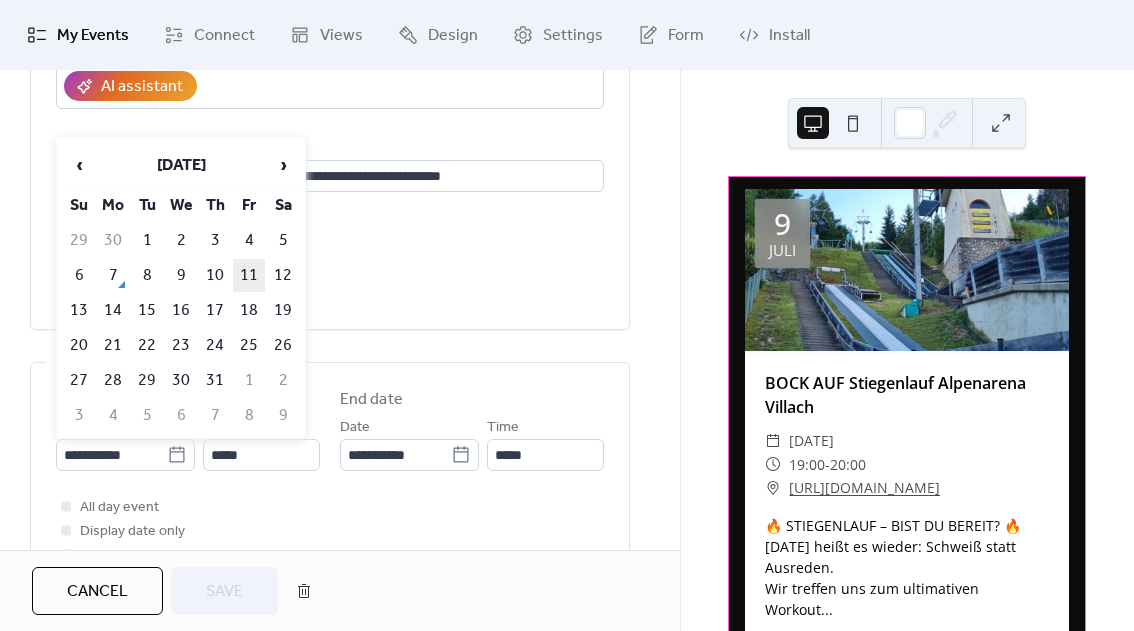 click on "11" at bounding box center [249, 275] 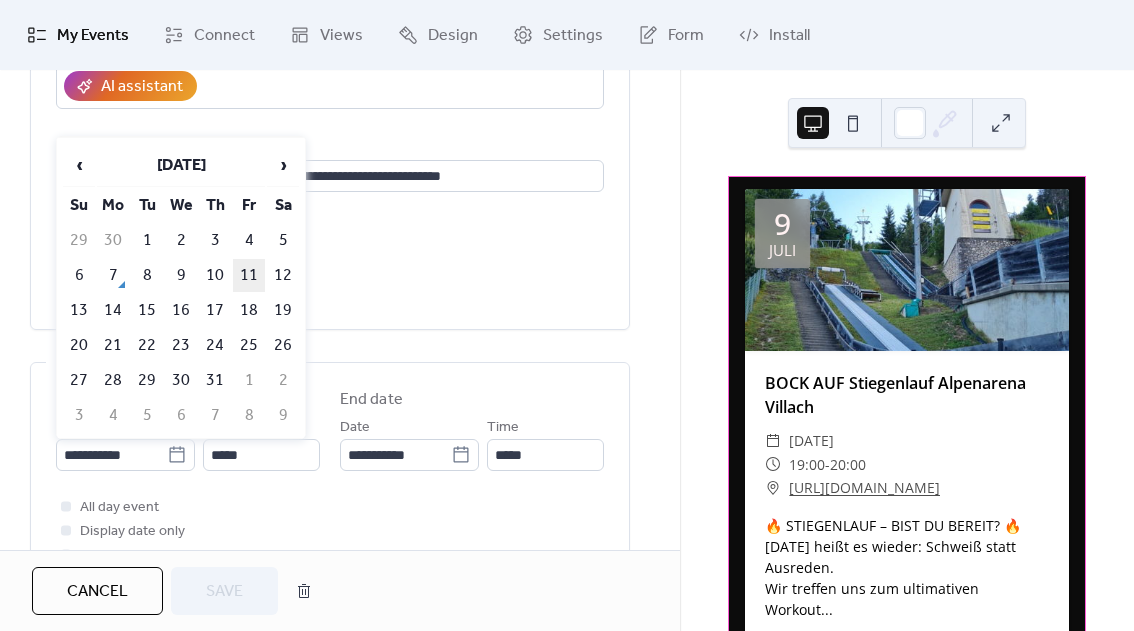 type on "**********" 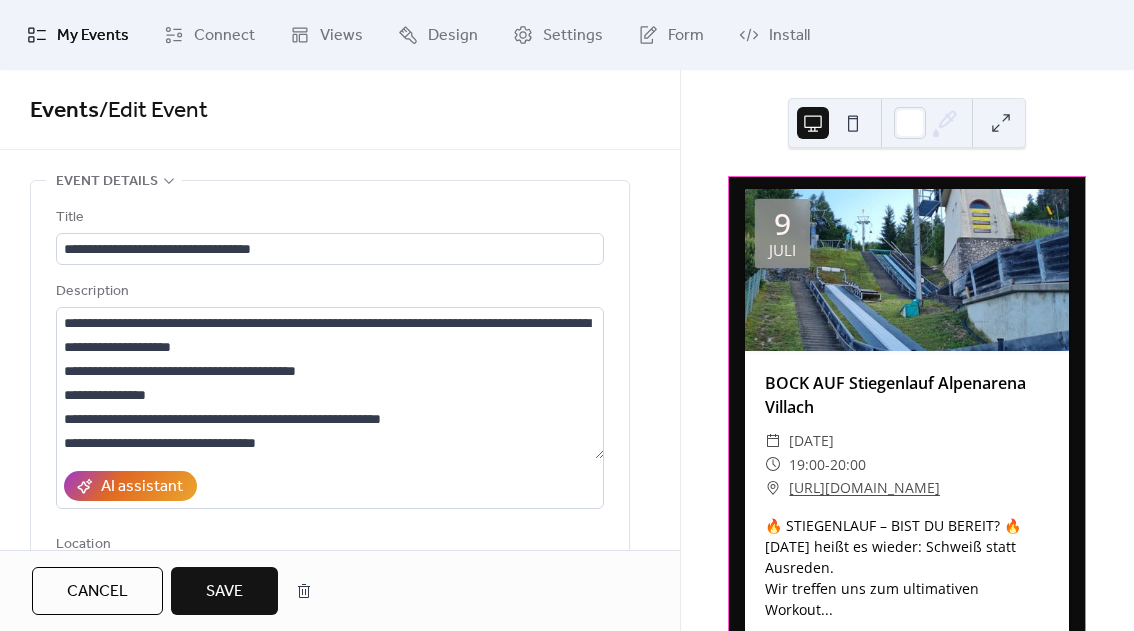 scroll, scrollTop: 500, scrollLeft: 0, axis: vertical 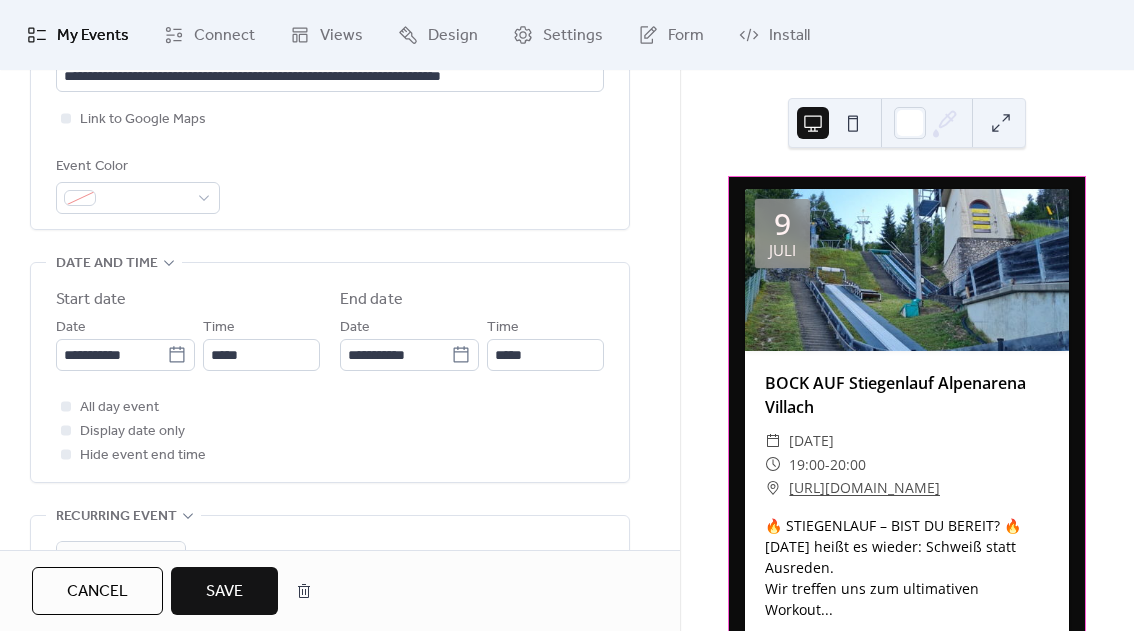 click on "Save" at bounding box center [224, 592] 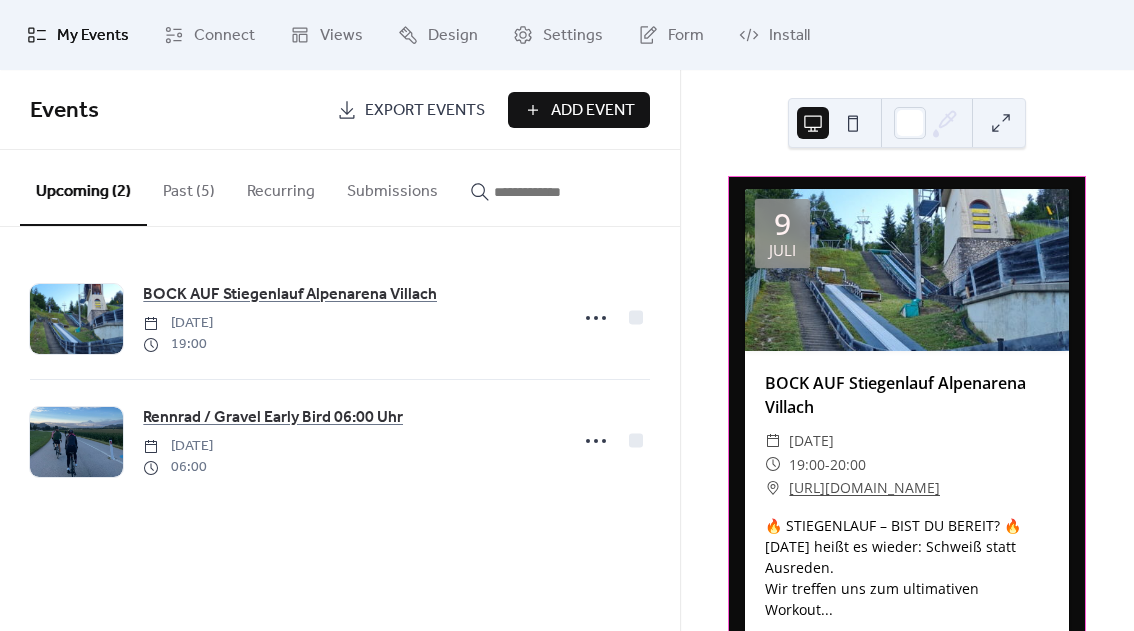 click on "Past  (5)" at bounding box center [189, 187] 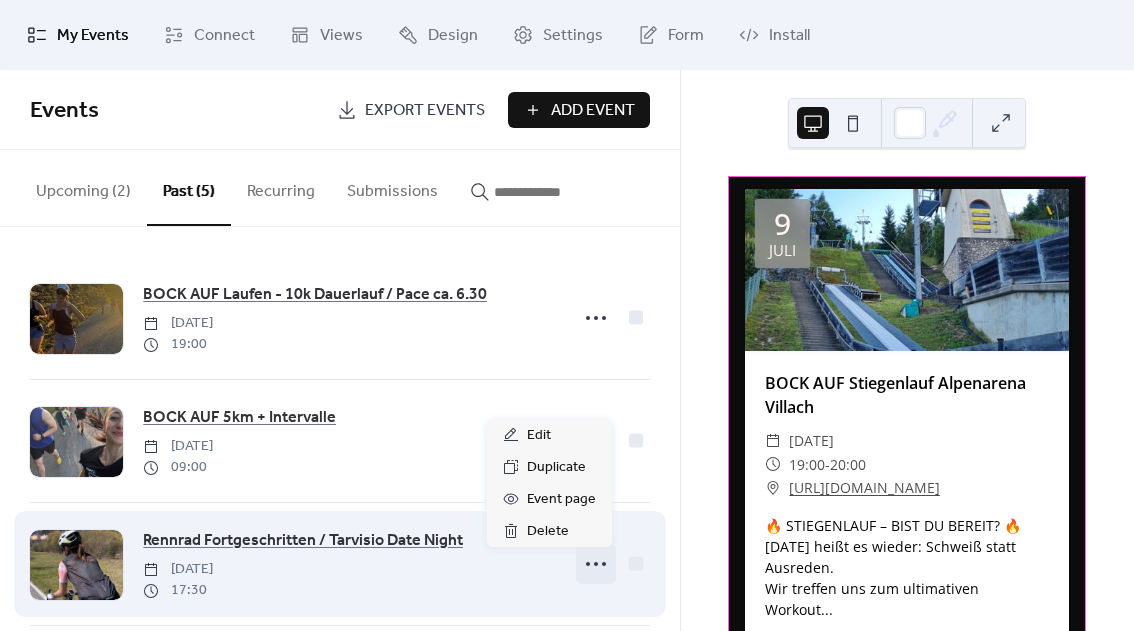 click 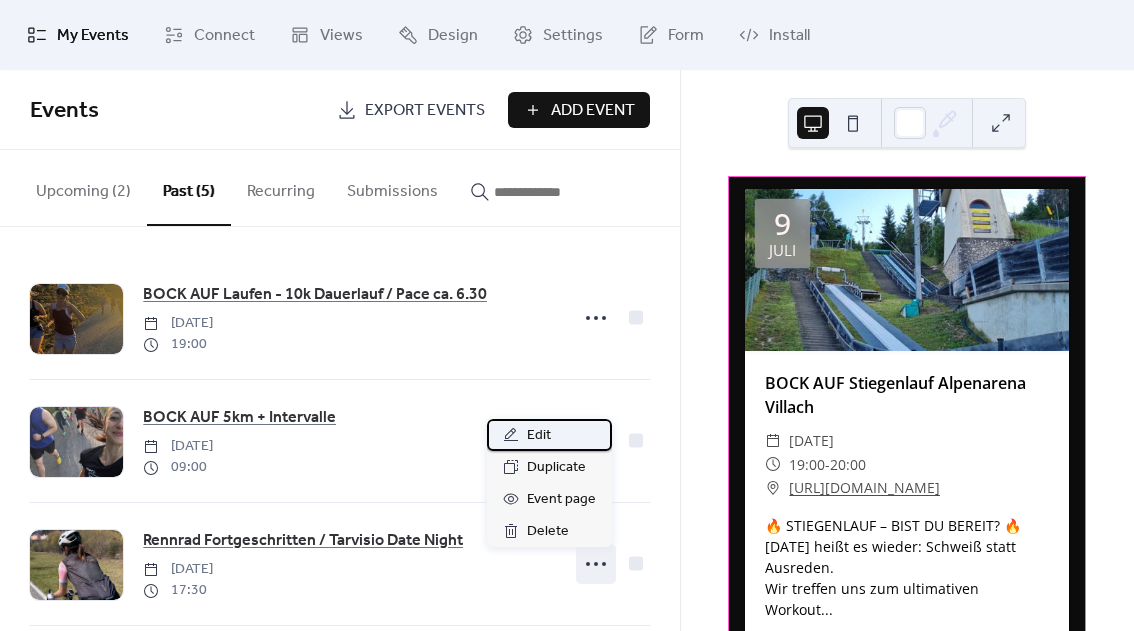 click on "Edit" at bounding box center (539, 436) 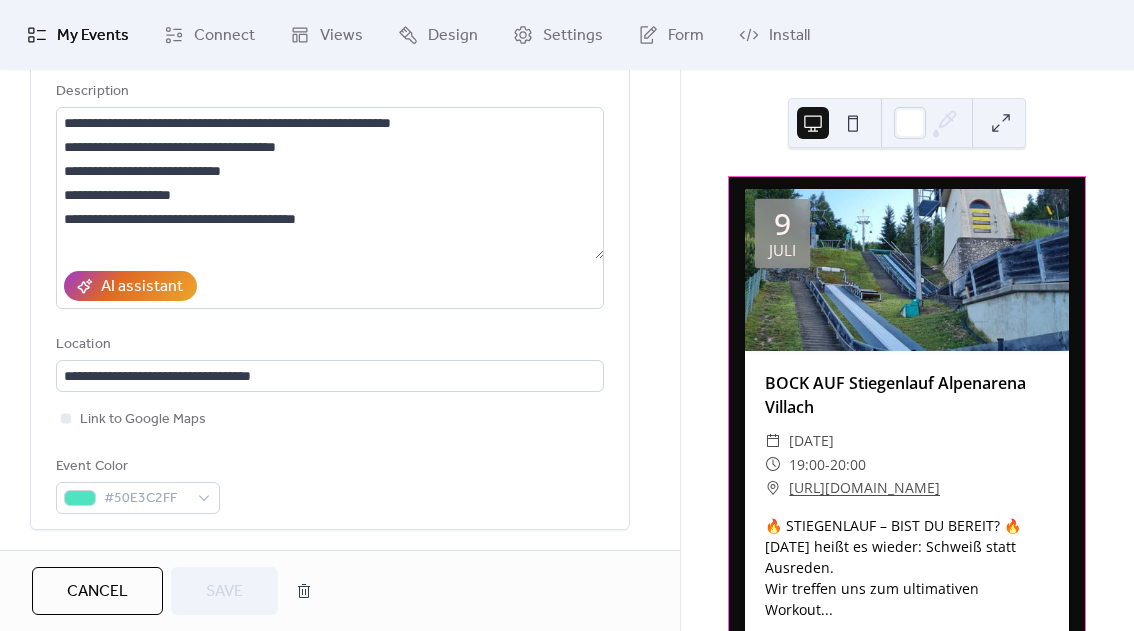 scroll, scrollTop: 400, scrollLeft: 0, axis: vertical 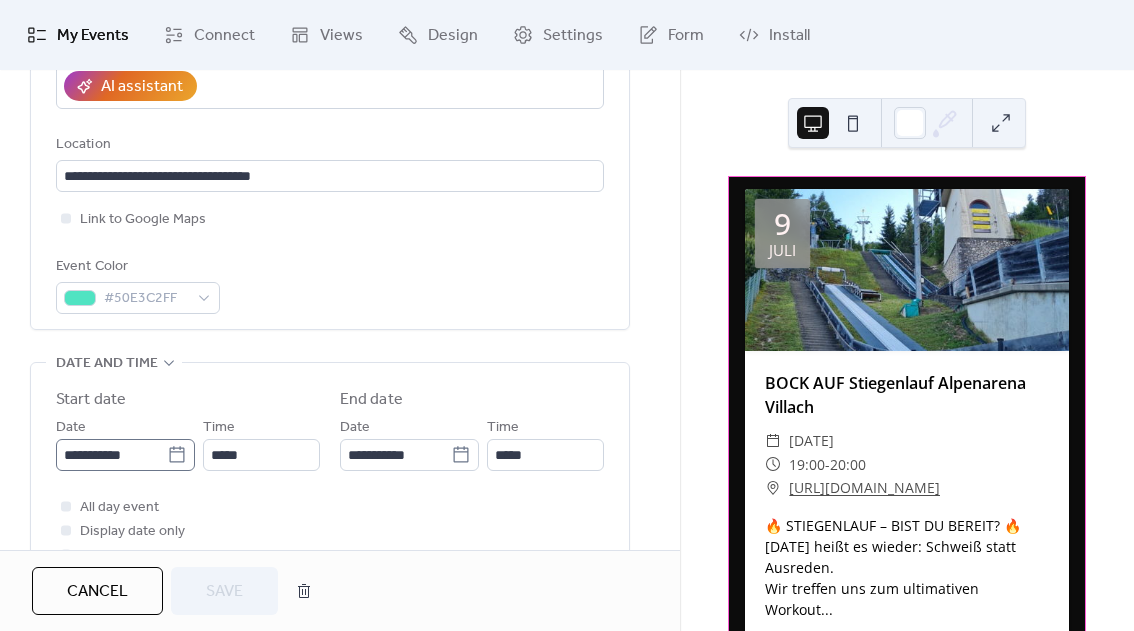 click 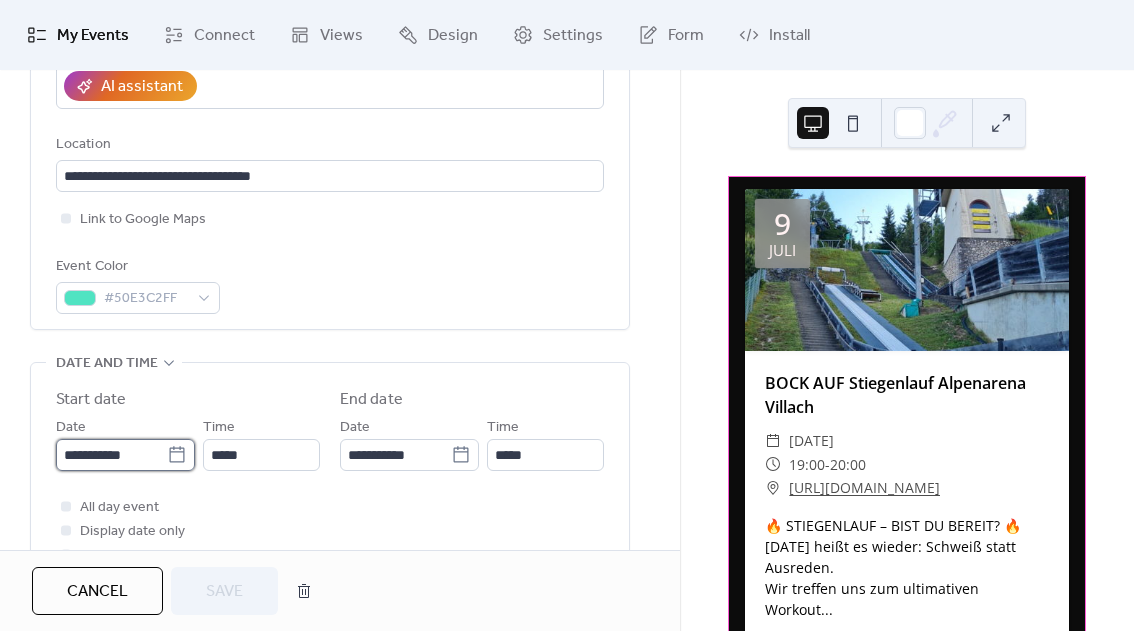 click on "**********" at bounding box center (111, 455) 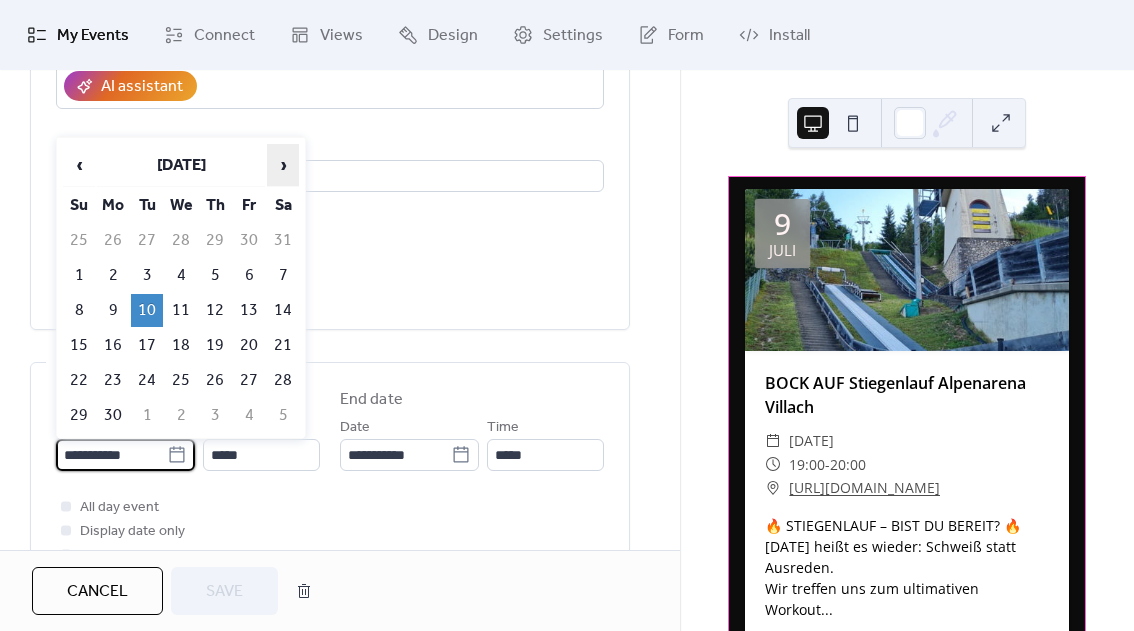 click on "›" at bounding box center (283, 165) 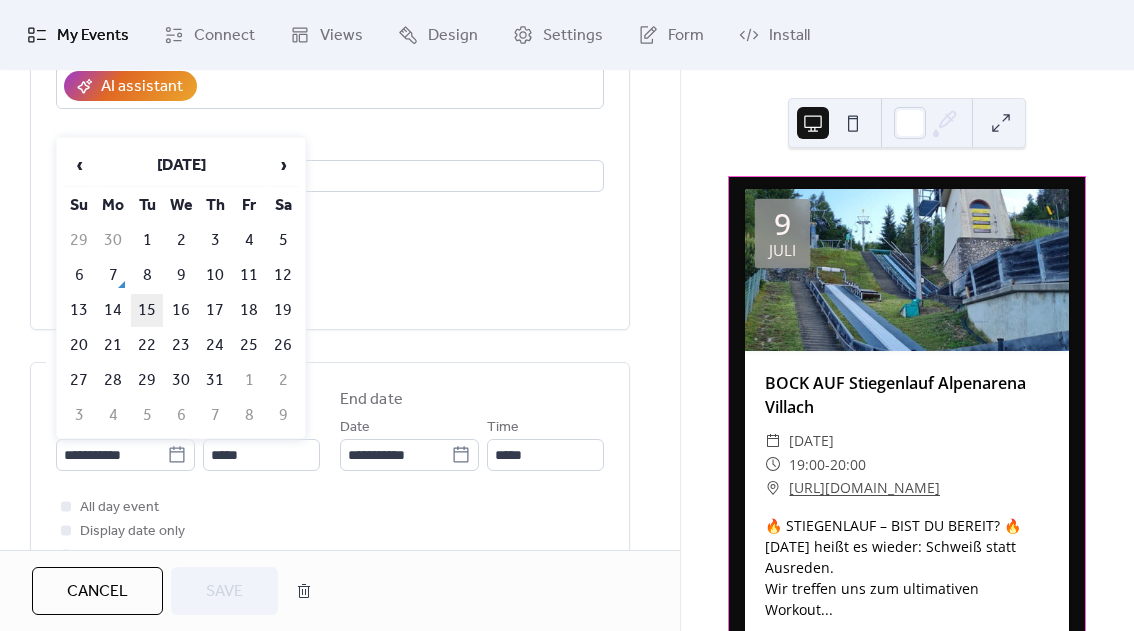 click on "15" at bounding box center (147, 310) 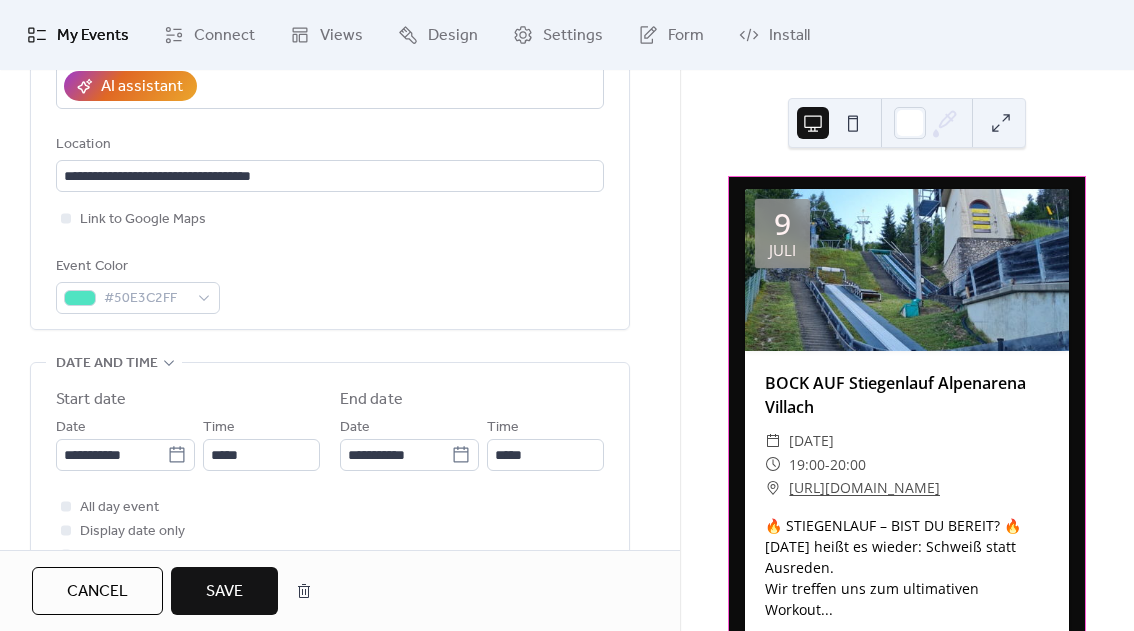 click on "Save" at bounding box center (224, 592) 